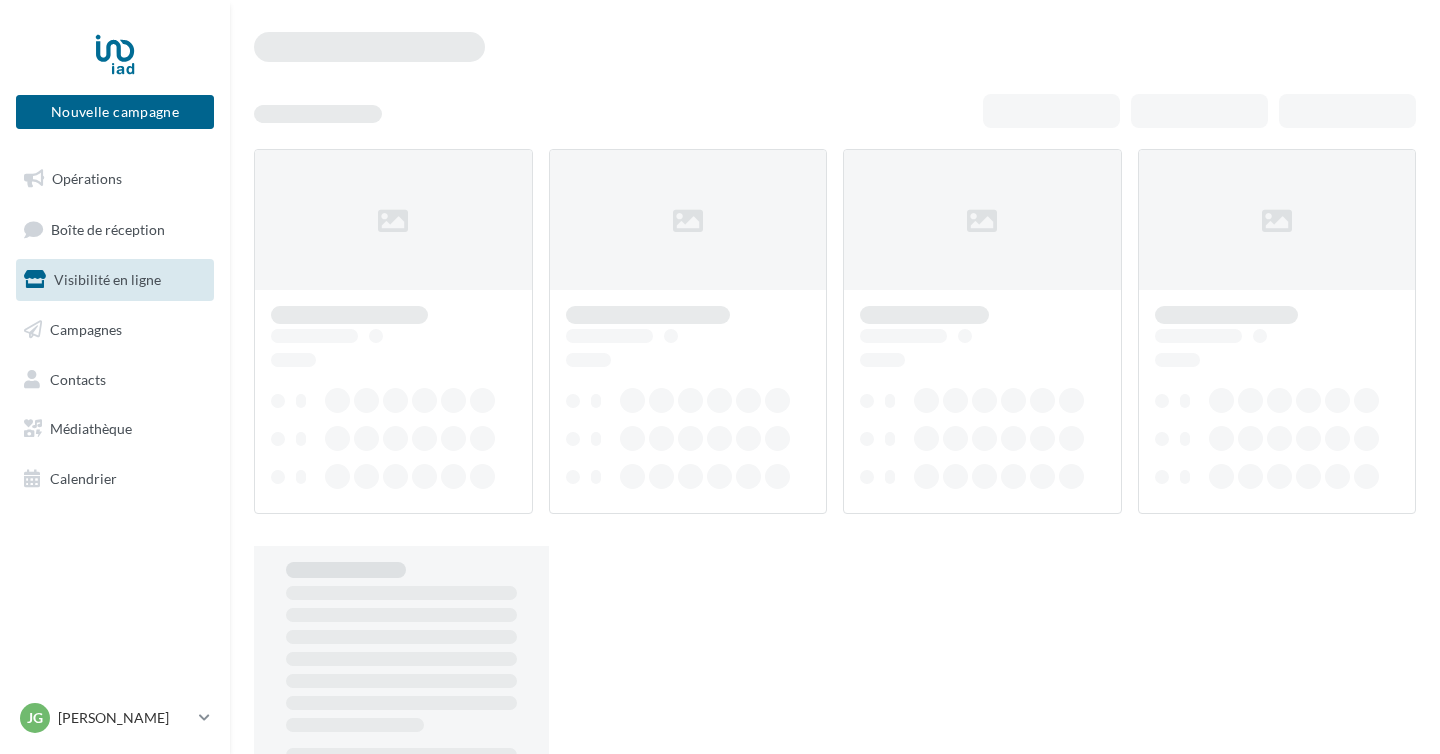 scroll, scrollTop: 0, scrollLeft: 0, axis: both 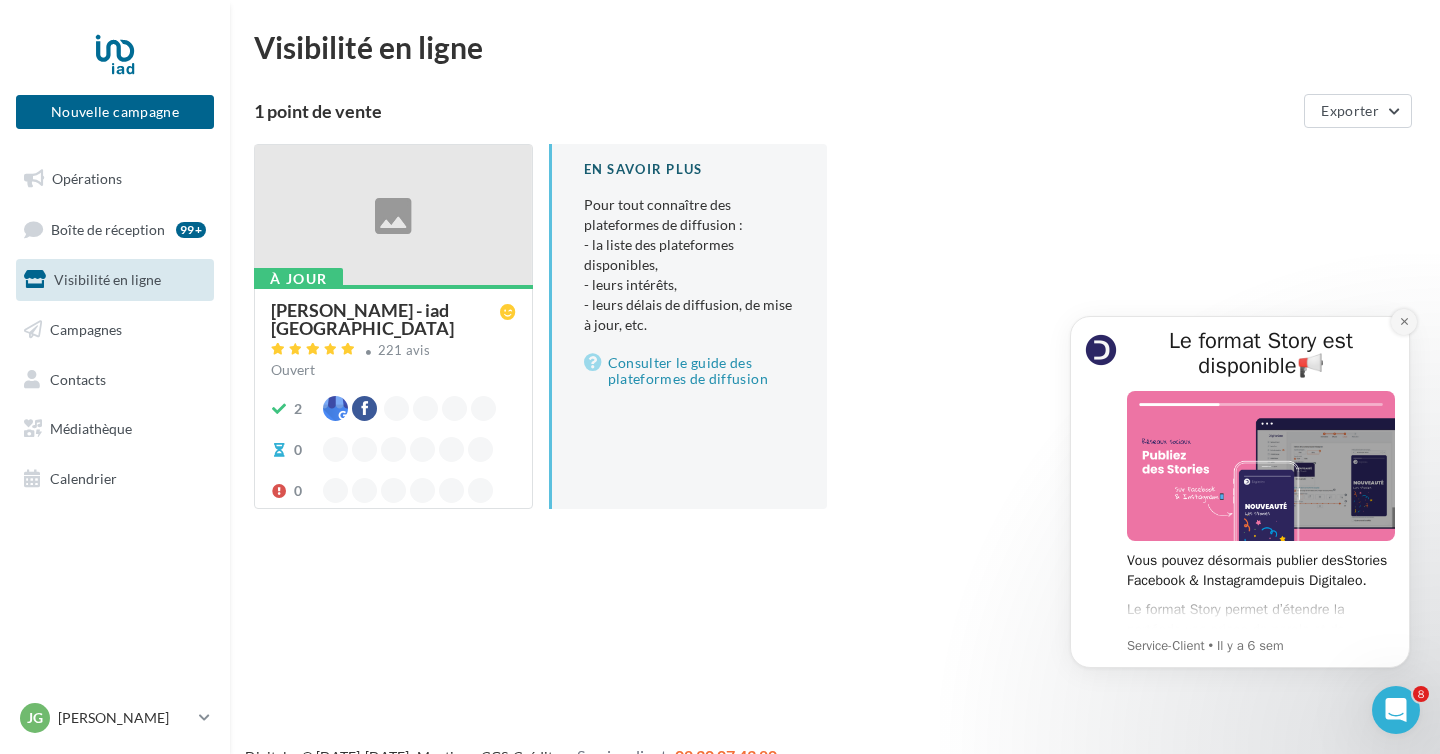 click 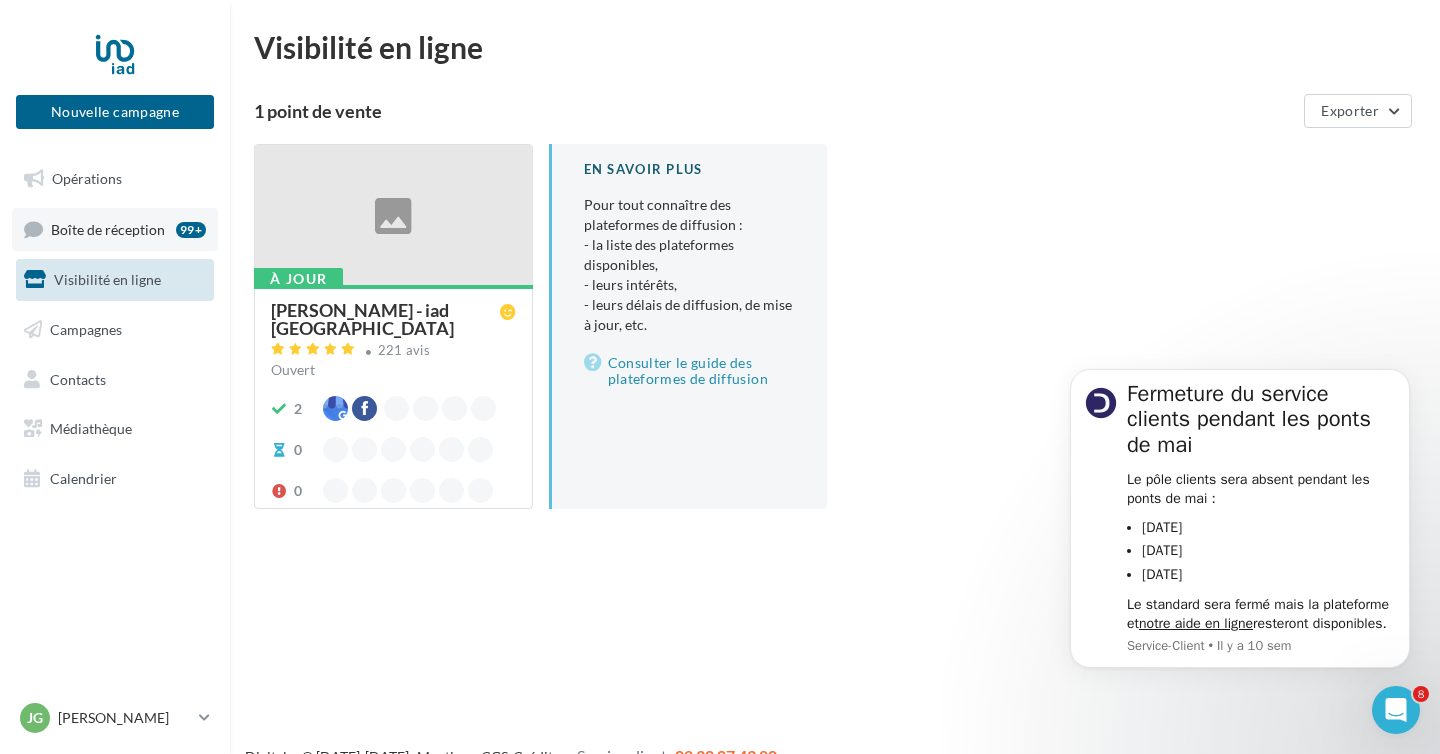 click on "Boîte de réception
99+" at bounding box center [115, 229] 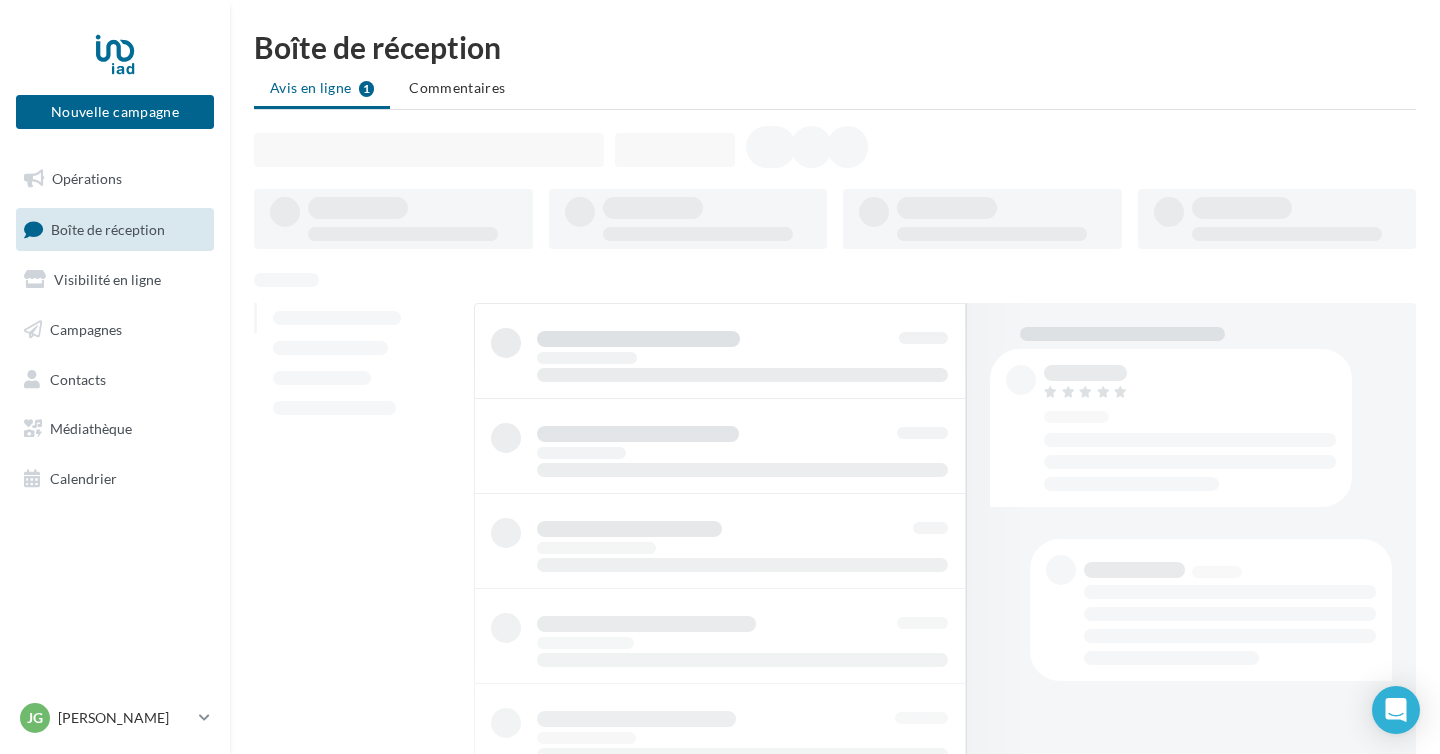 scroll, scrollTop: 0, scrollLeft: 0, axis: both 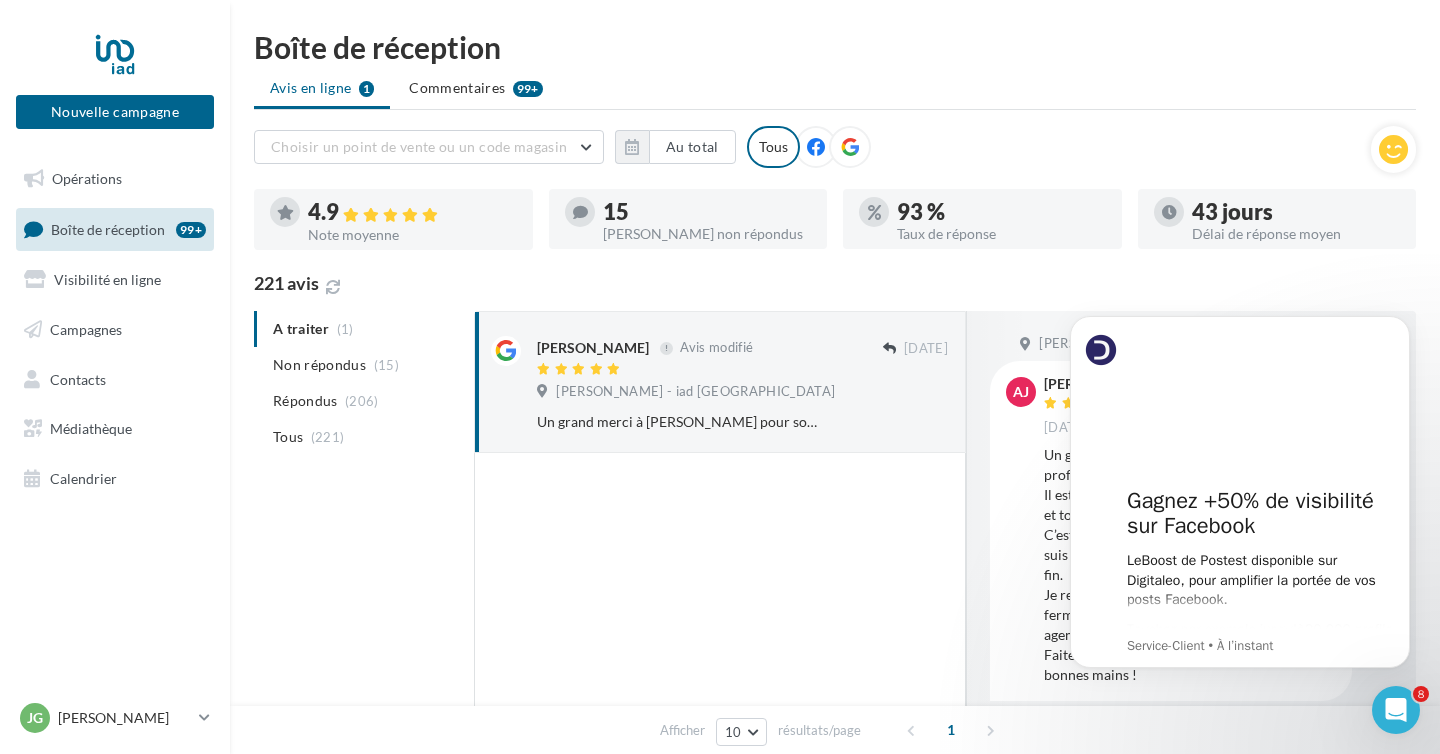 click on "A traiter
(1)
Non répondus
(15)
Répondus
(206)
Tous
(221)" at bounding box center [360, 383] 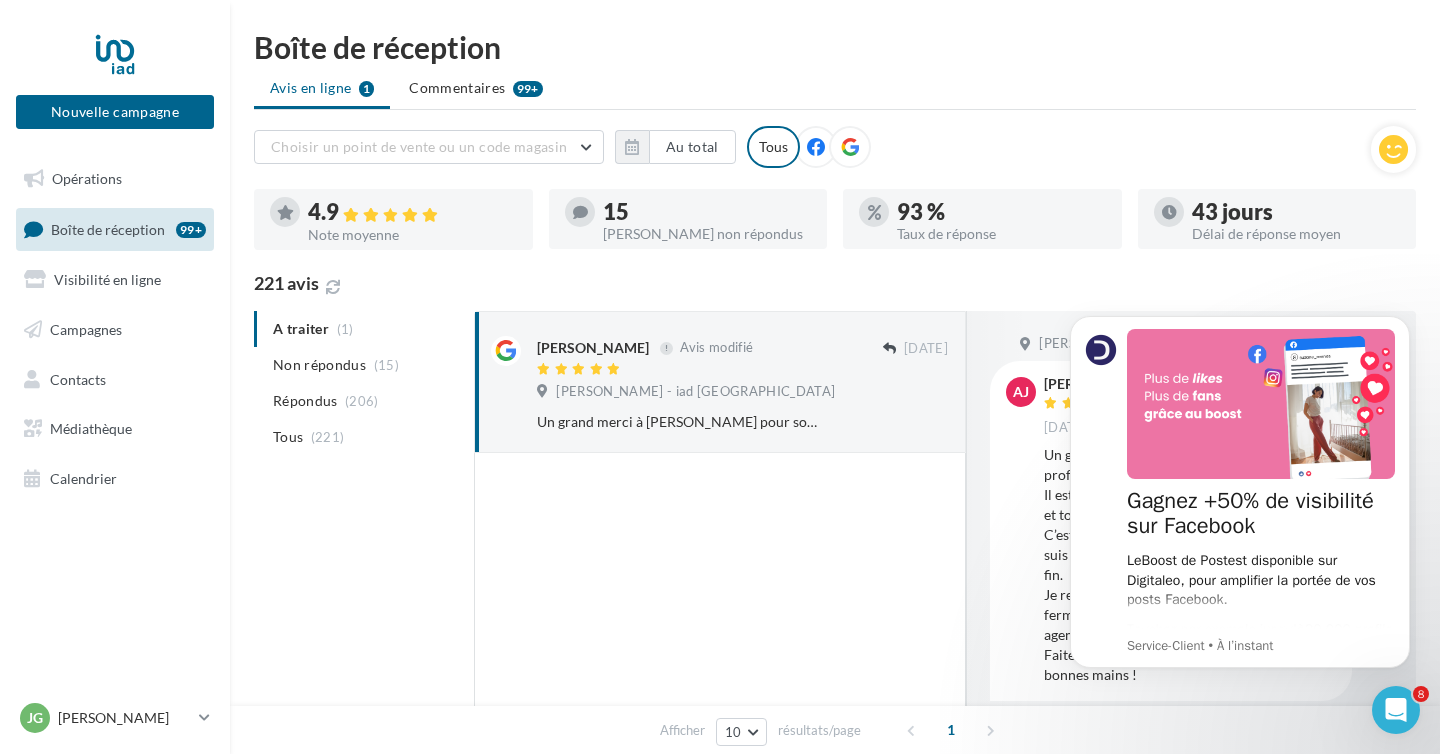 click on "A traiter
(1)
Non répondus
(15)
Répondus
(206)
Tous
(221)" at bounding box center (360, 383) 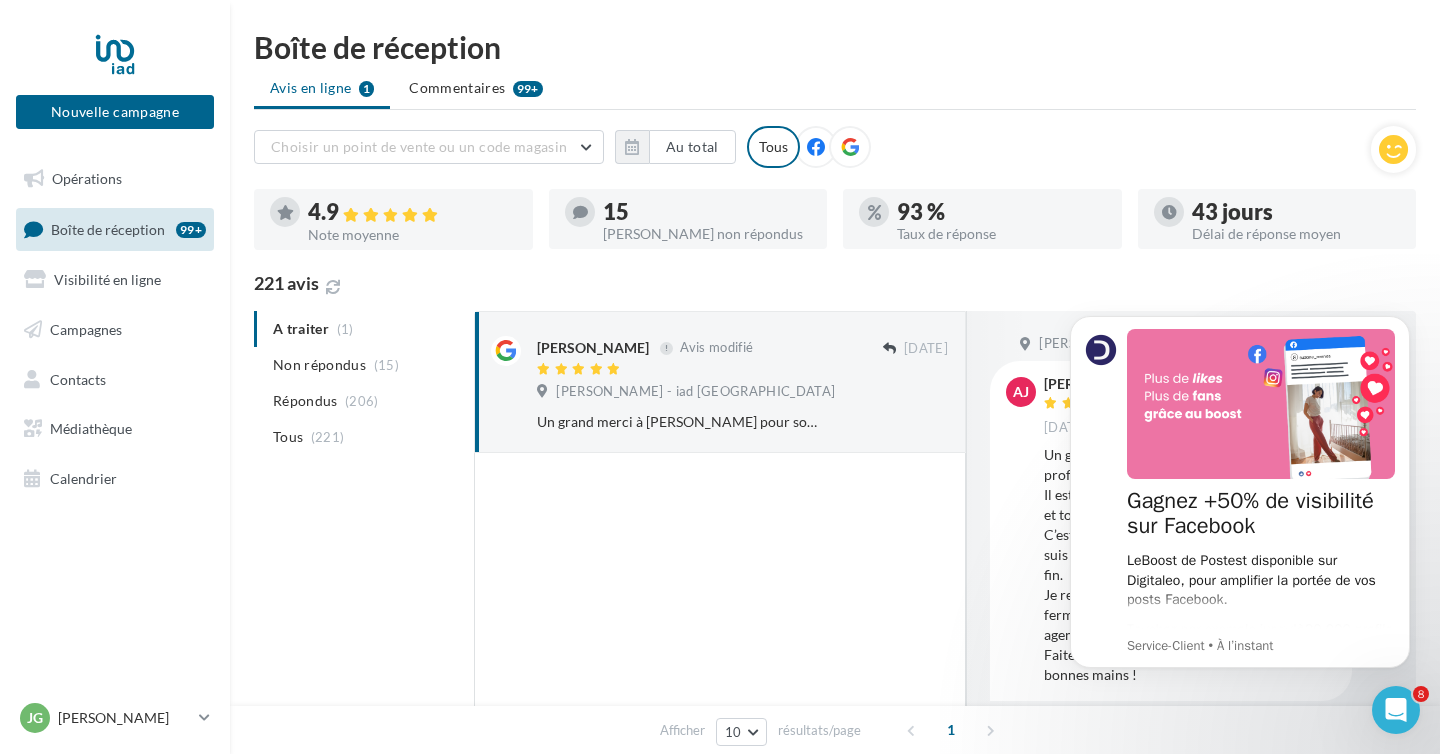 click on "A traiter
(1)
Non répondus
(15)
Répondus
(206)
Tous
(221)" at bounding box center [360, 383] 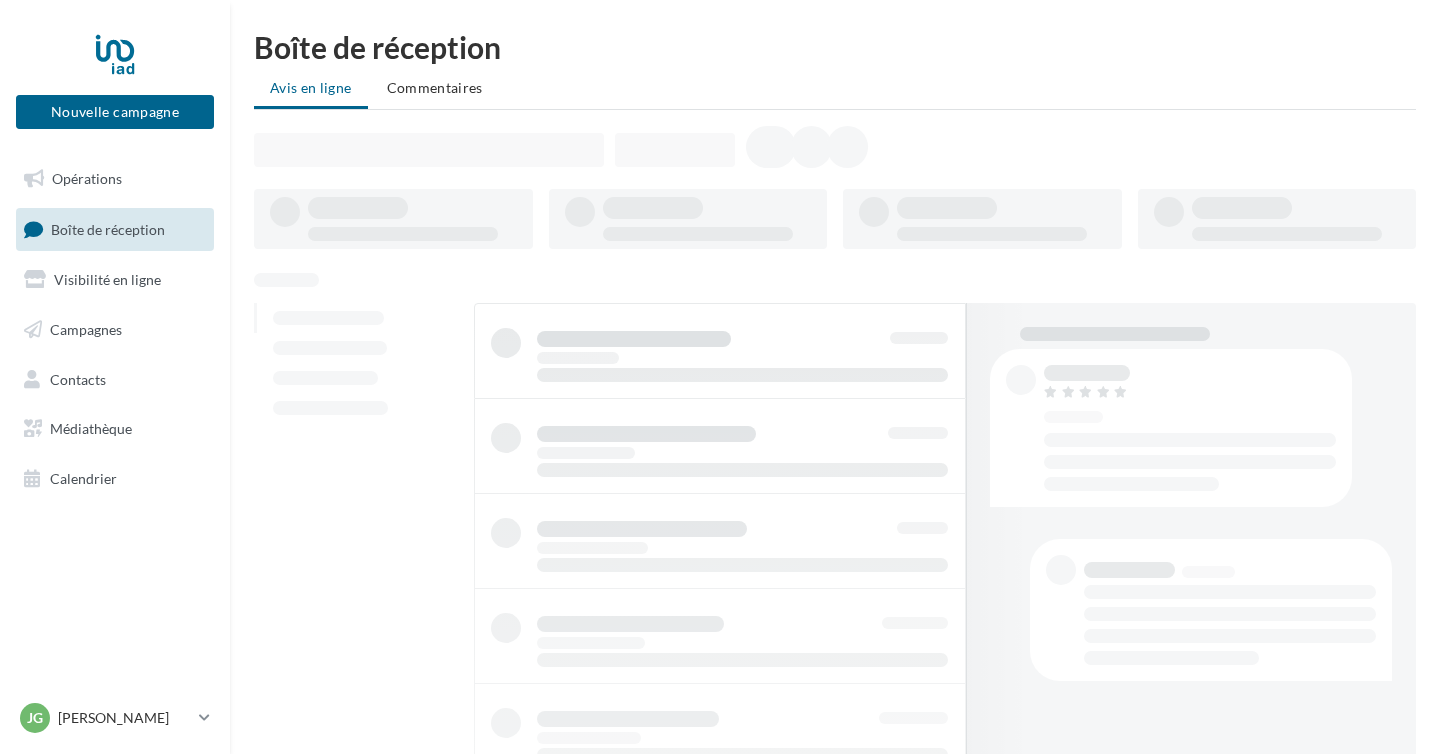 scroll, scrollTop: 0, scrollLeft: 0, axis: both 